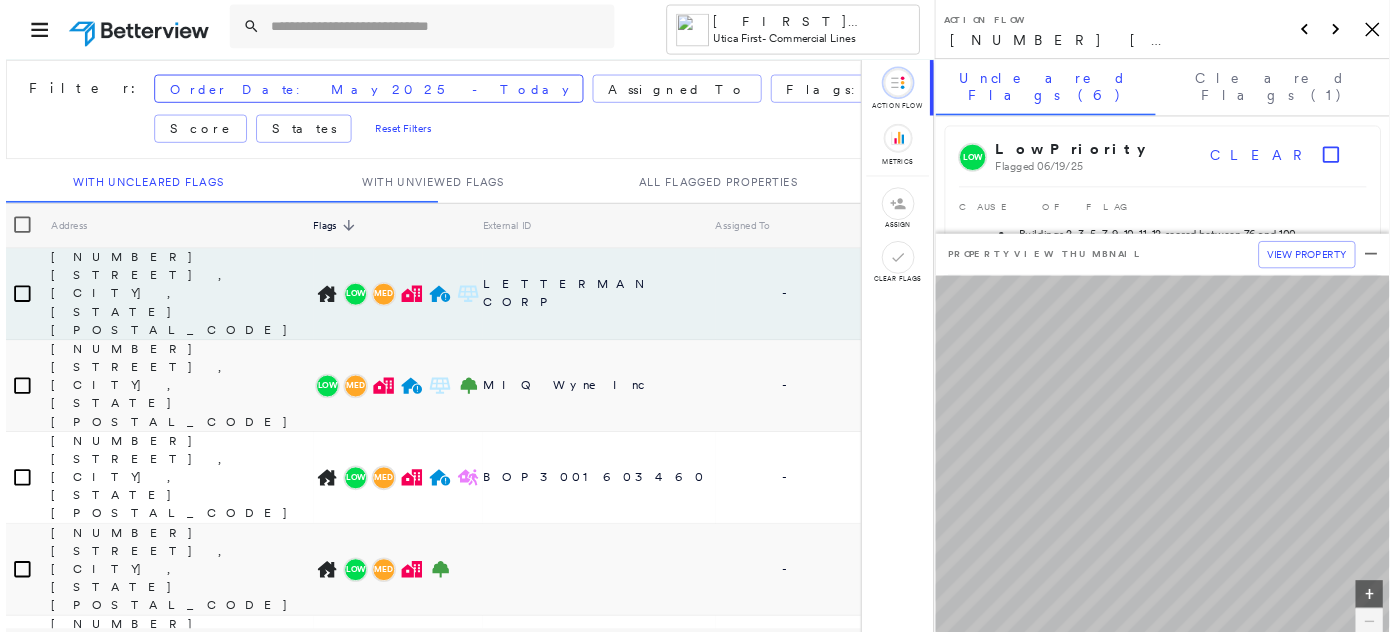 scroll, scrollTop: 0, scrollLeft: 0, axis: both 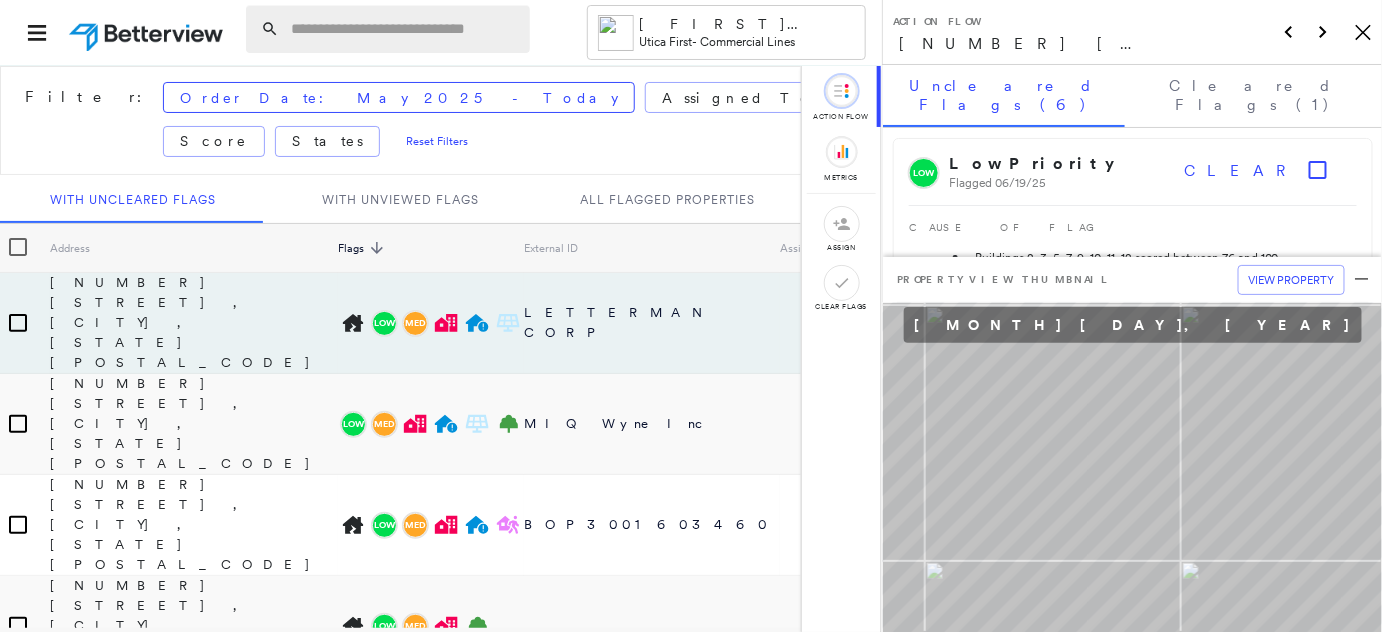 click at bounding box center (404, 29) 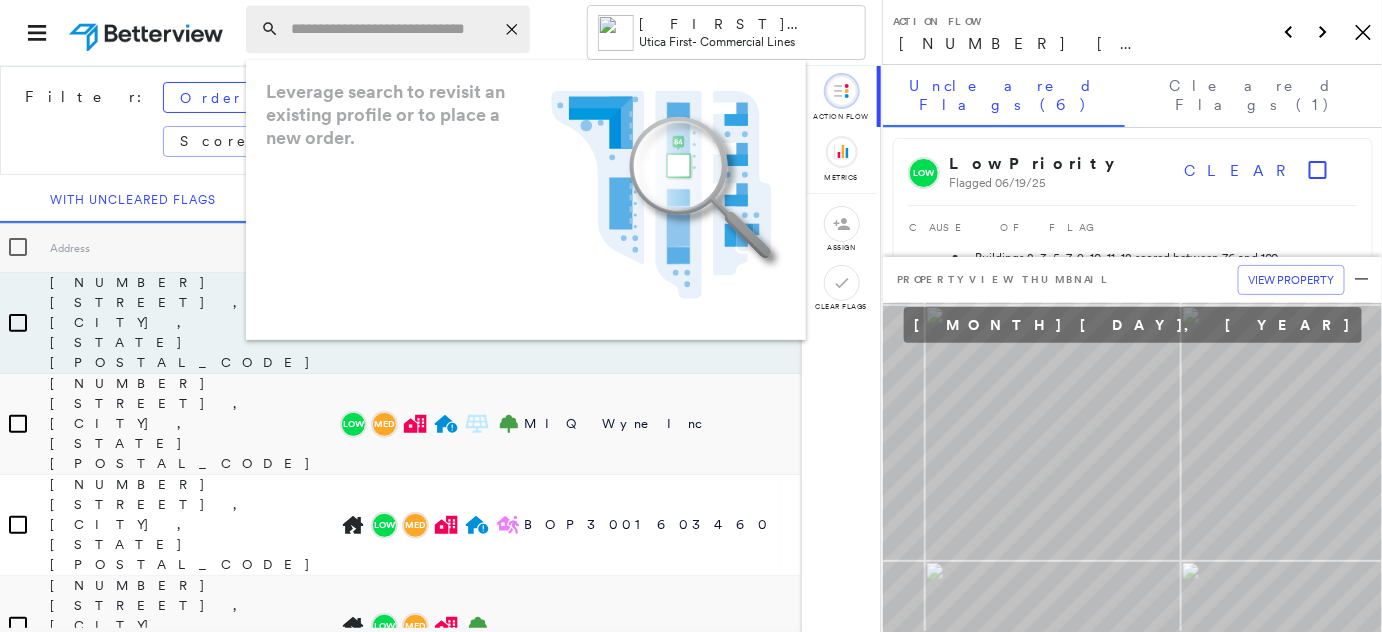 paste on "**********" 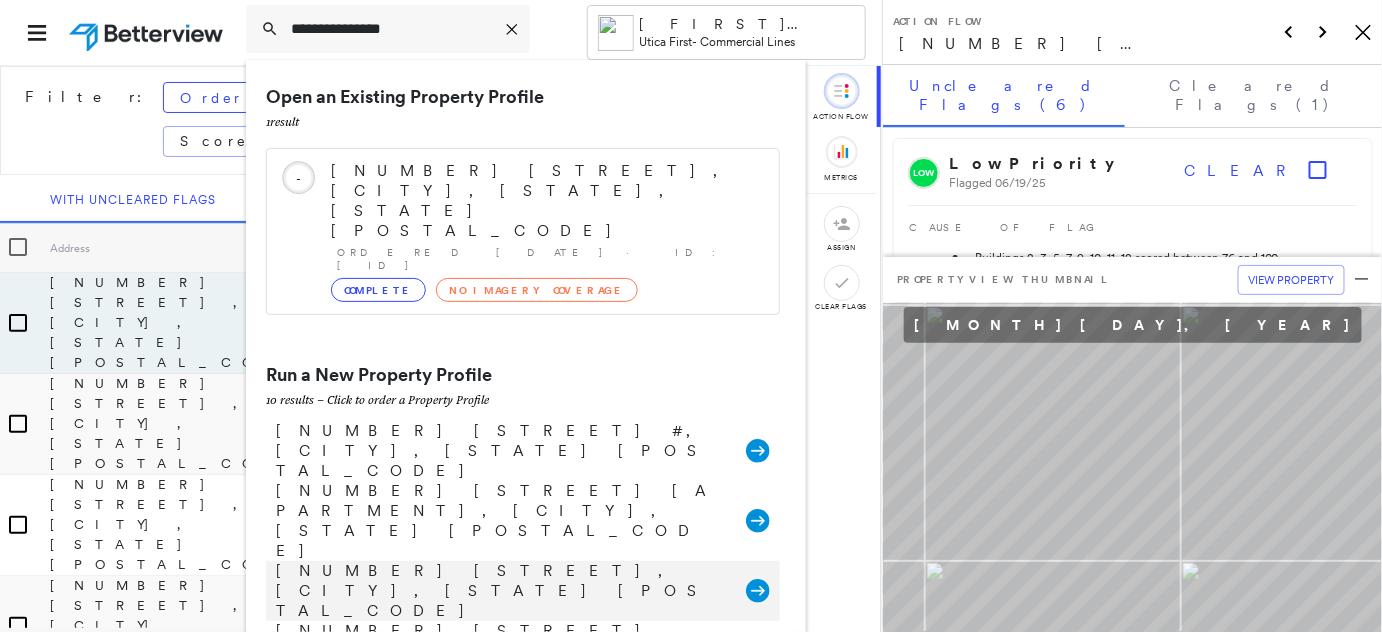 type on "**********" 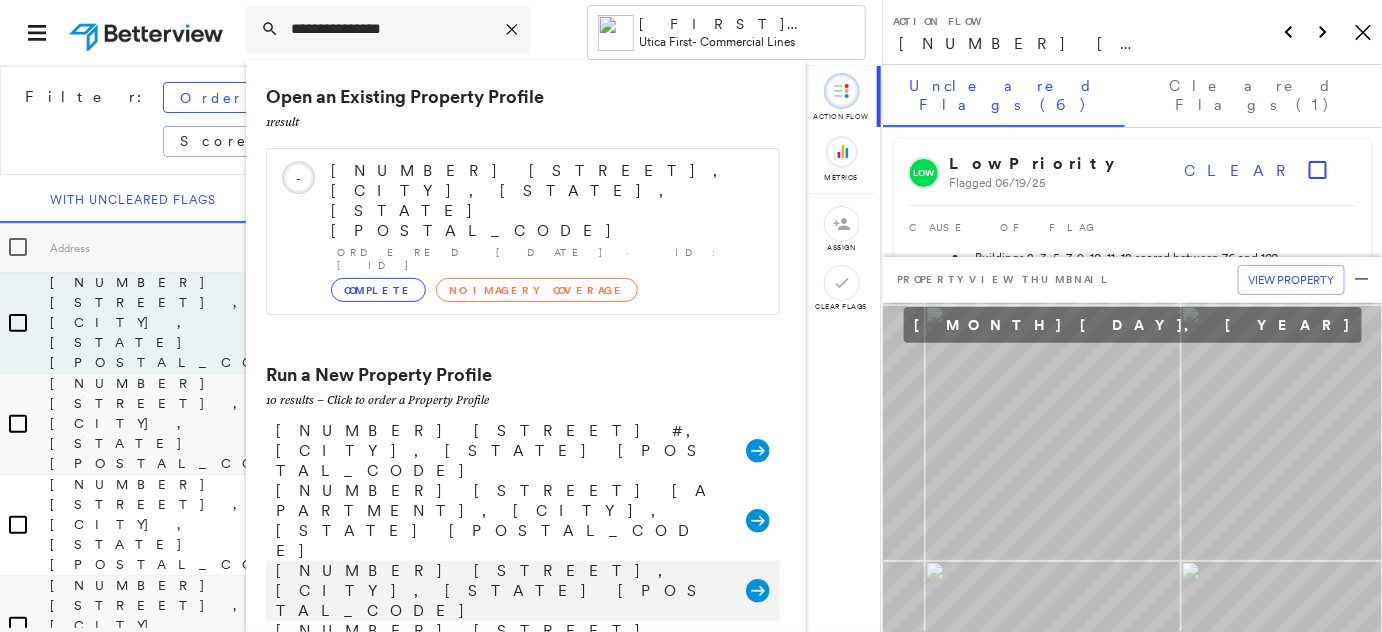 click on "333 Main St, Manchester, CT 06040" at bounding box center [501, 591] 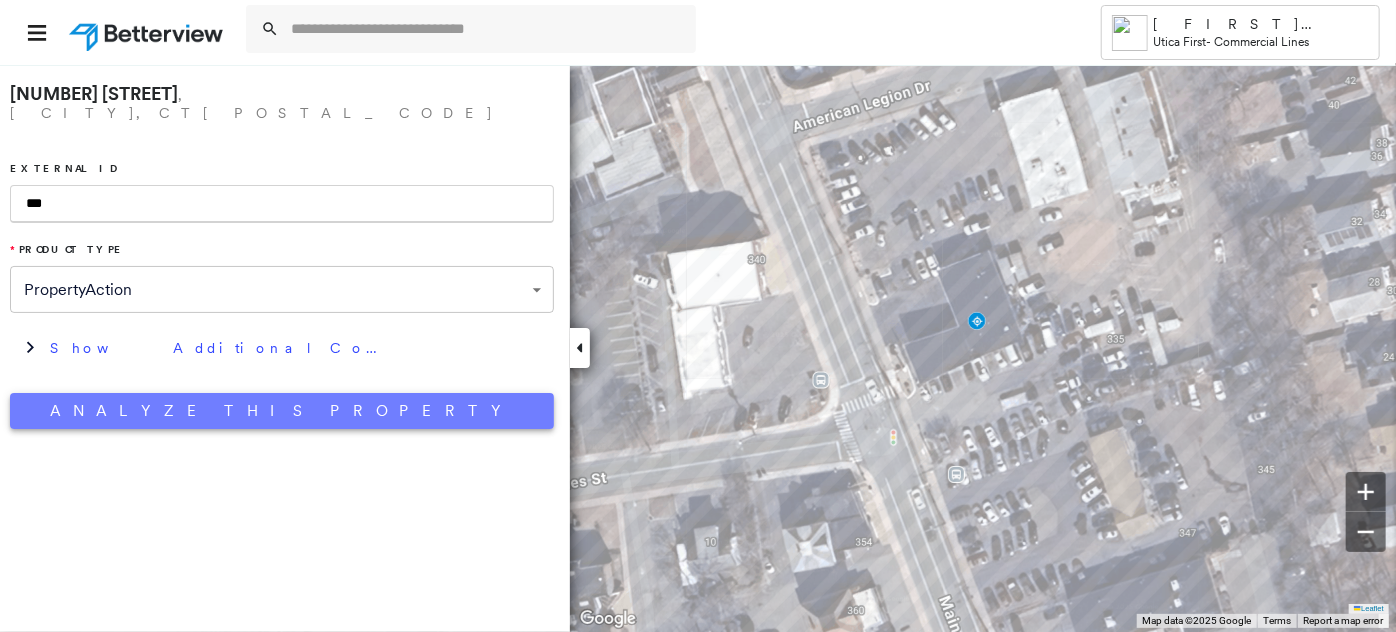 type on "***" 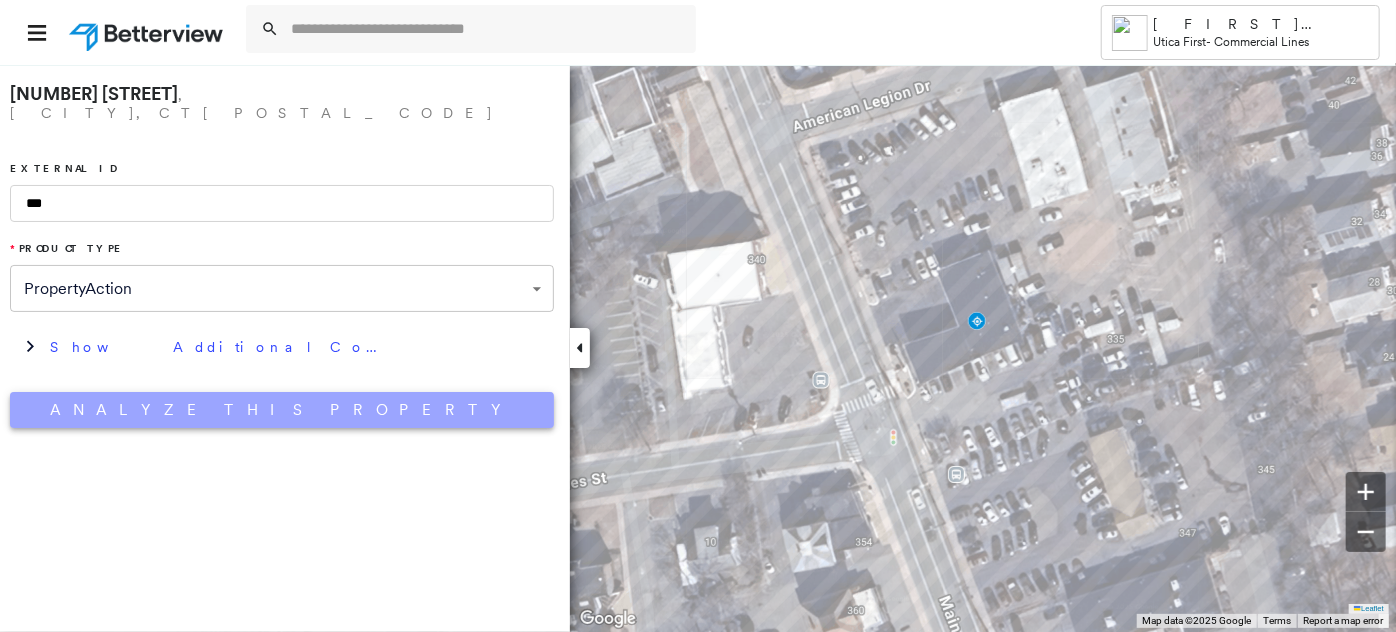 click on "Analyze This Property" at bounding box center (282, 410) 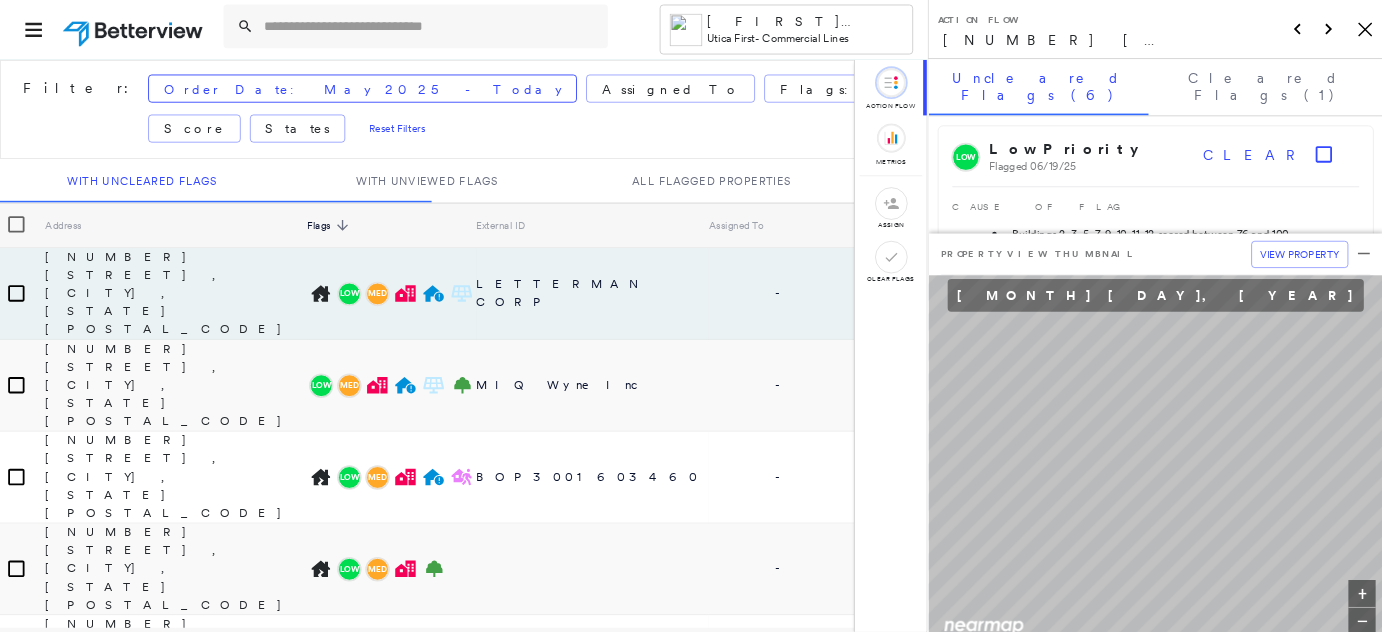 scroll, scrollTop: 0, scrollLeft: 0, axis: both 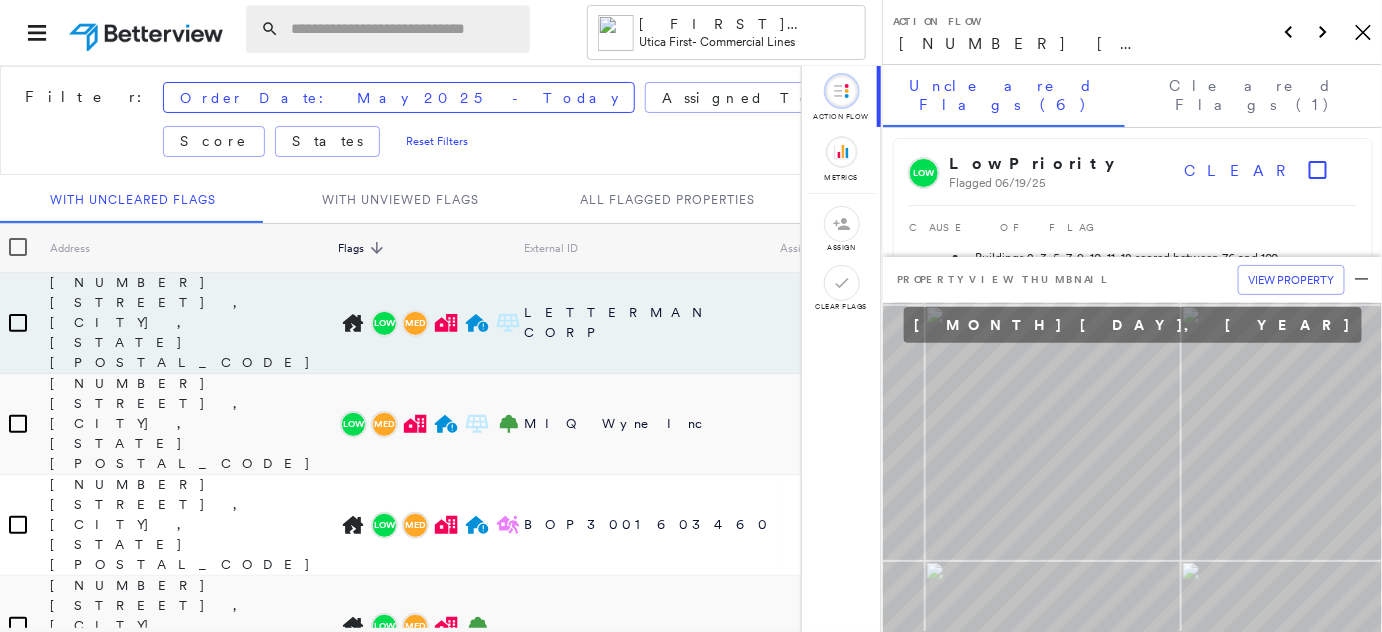 click at bounding box center (404, 29) 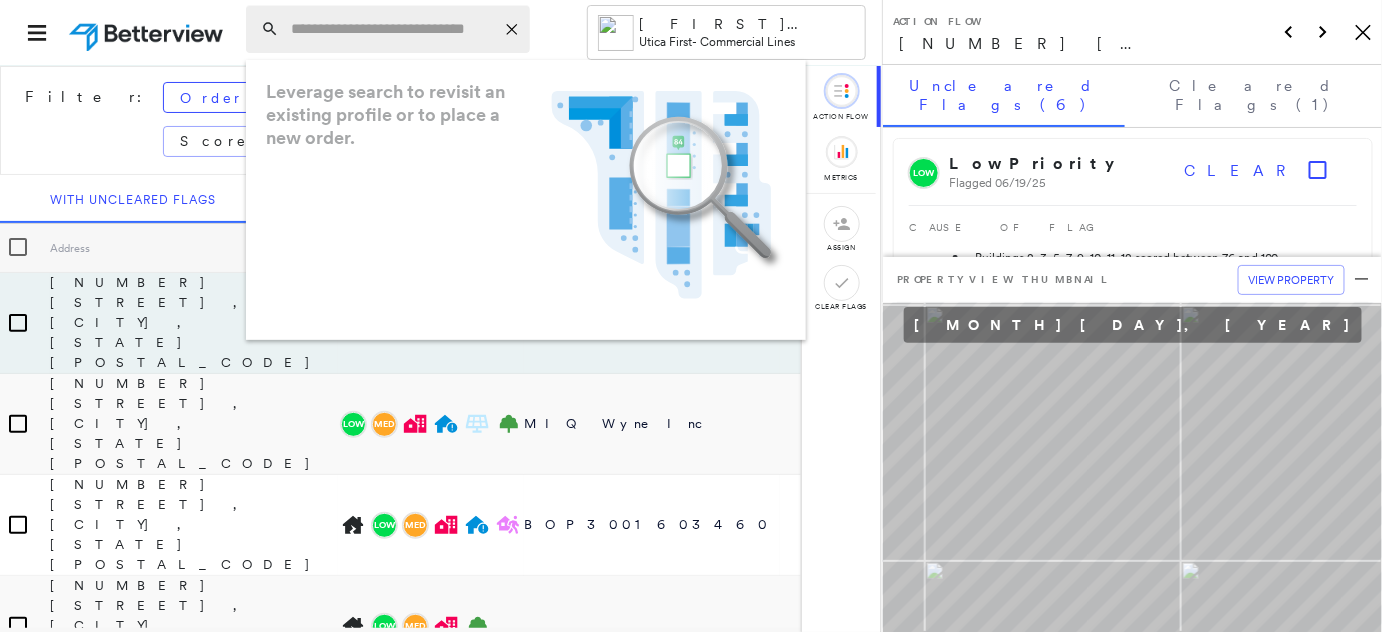 paste on "**********" 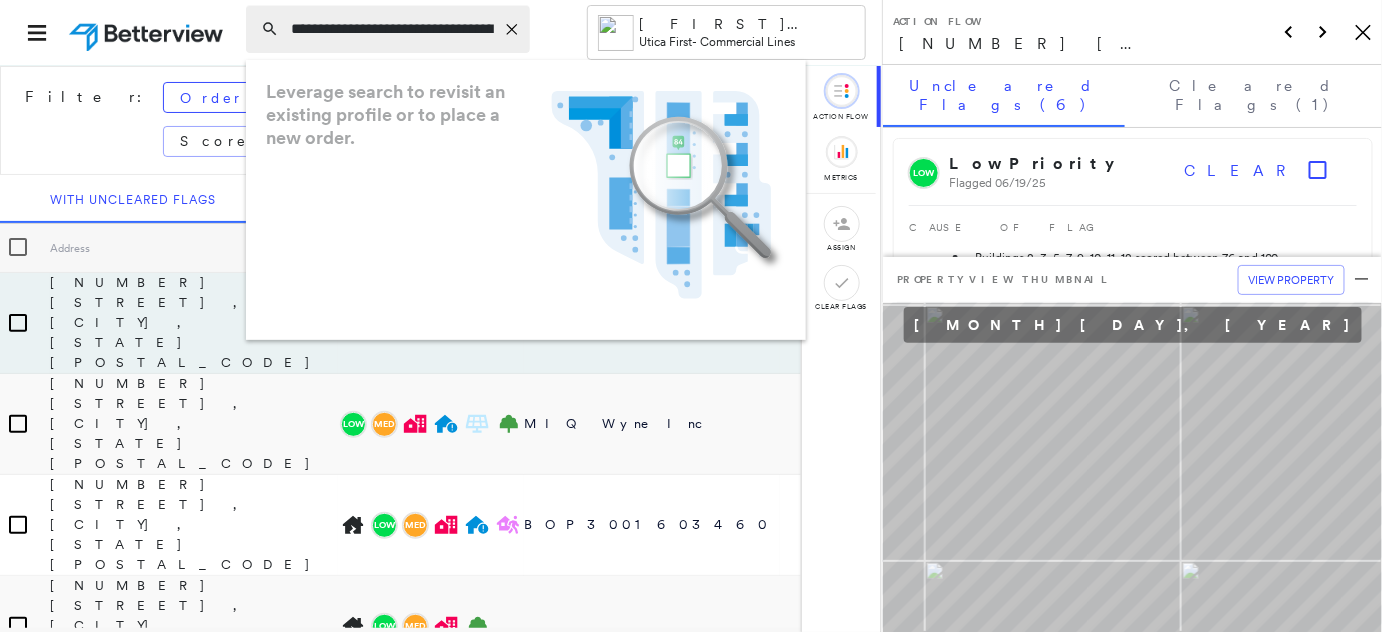 scroll, scrollTop: 0, scrollLeft: 32, axis: horizontal 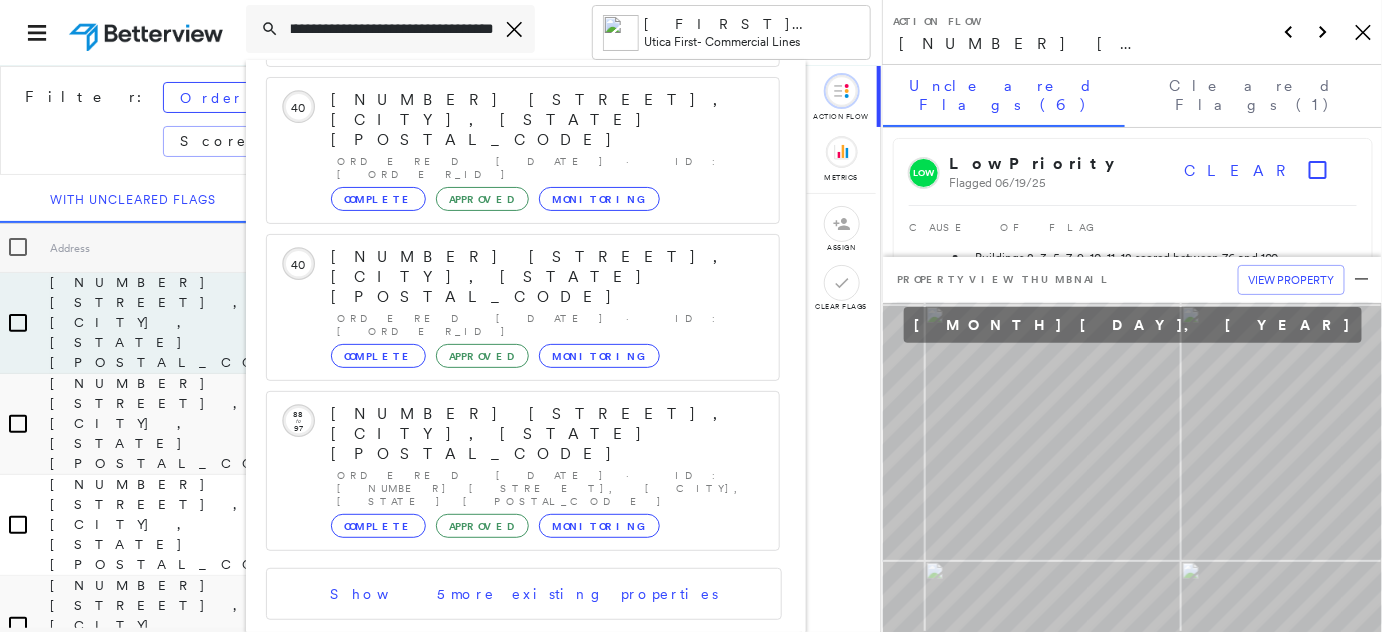 type on "**********" 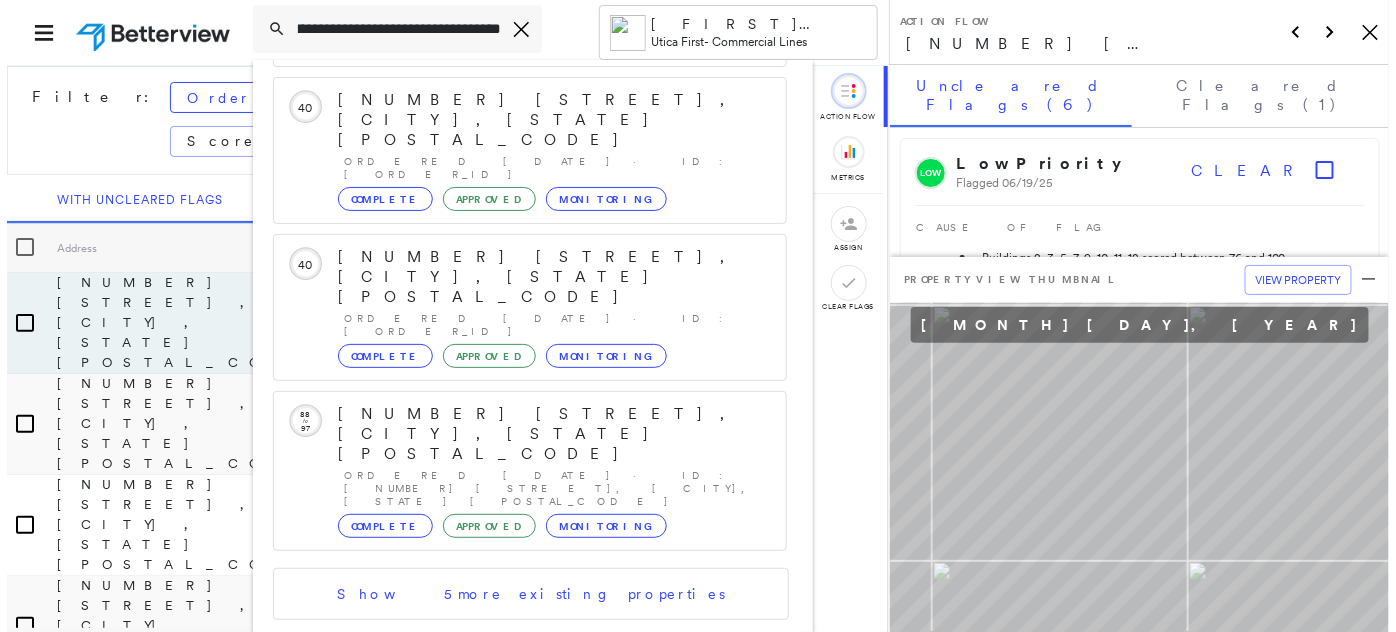 scroll, scrollTop: 0, scrollLeft: 0, axis: both 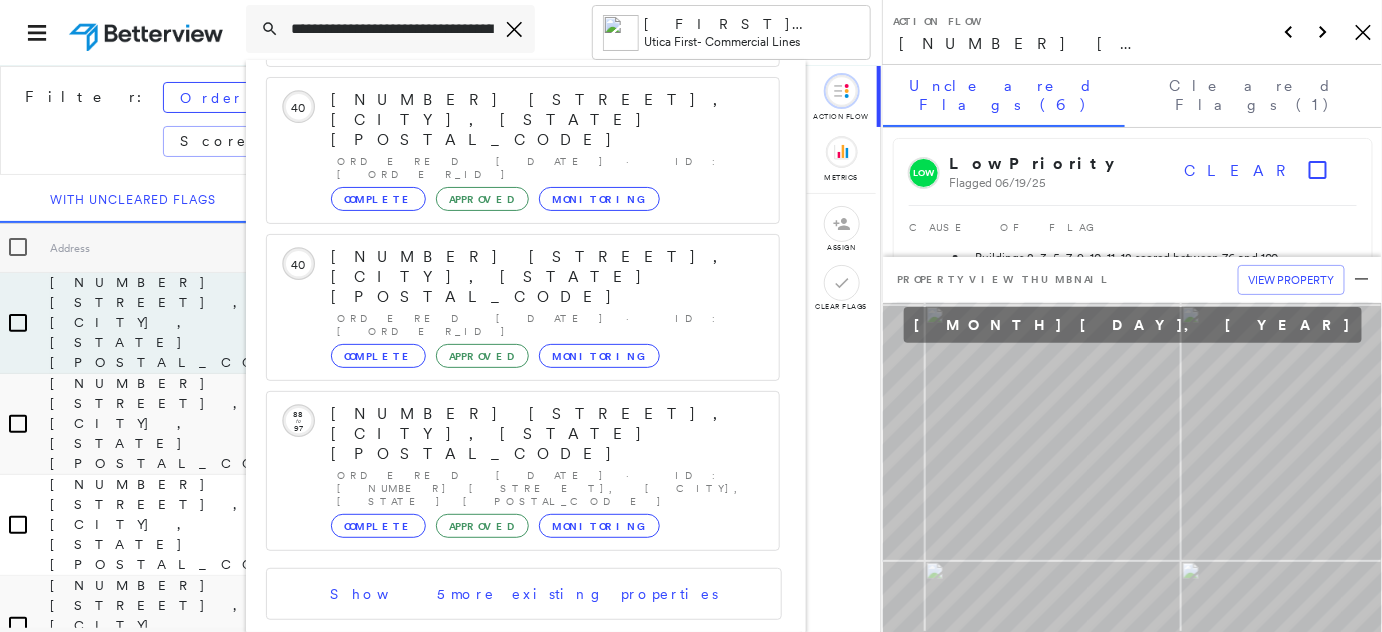 click on "[NUMBER] [STREET], [CITY], [STATE], [COUNTRY]" at bounding box center (501, 859) 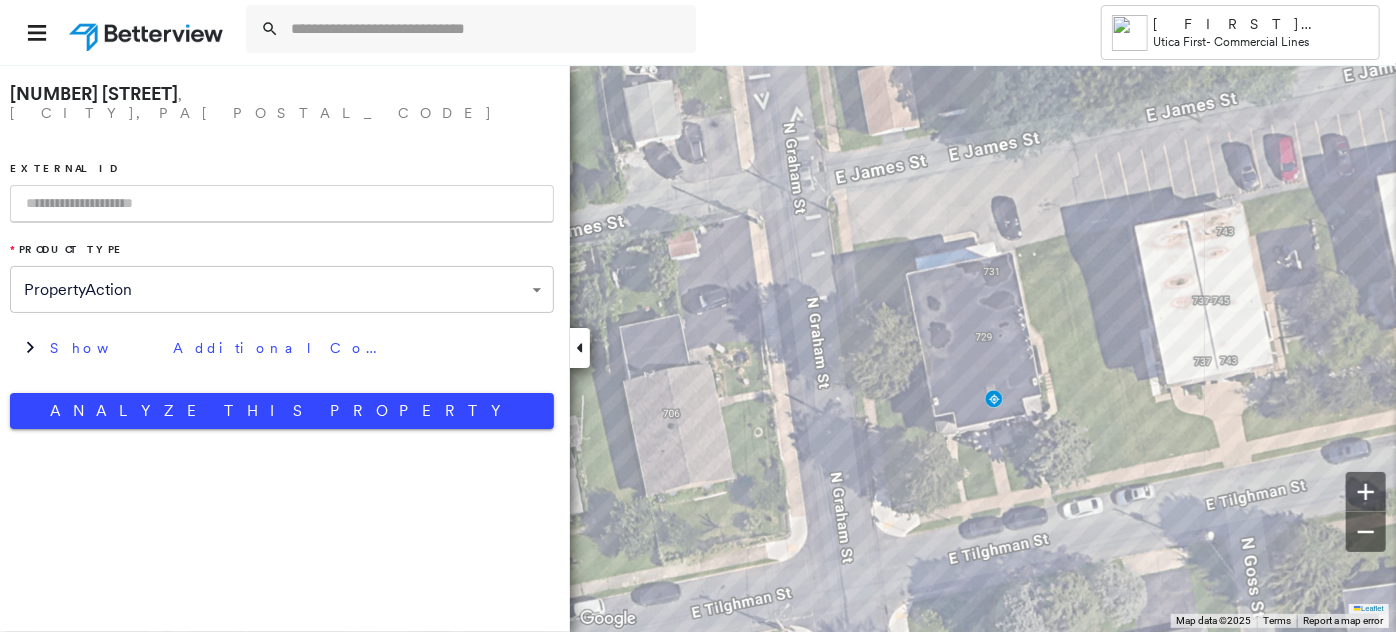 click at bounding box center (282, 204) 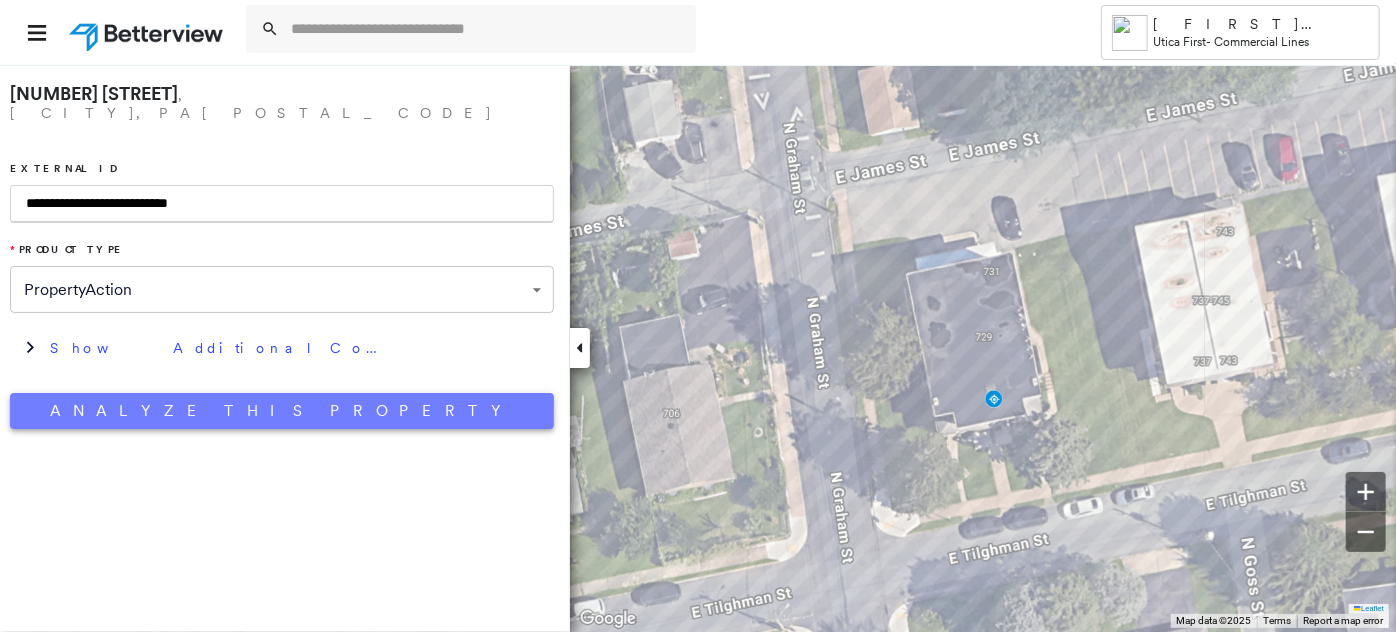 type on "**********" 